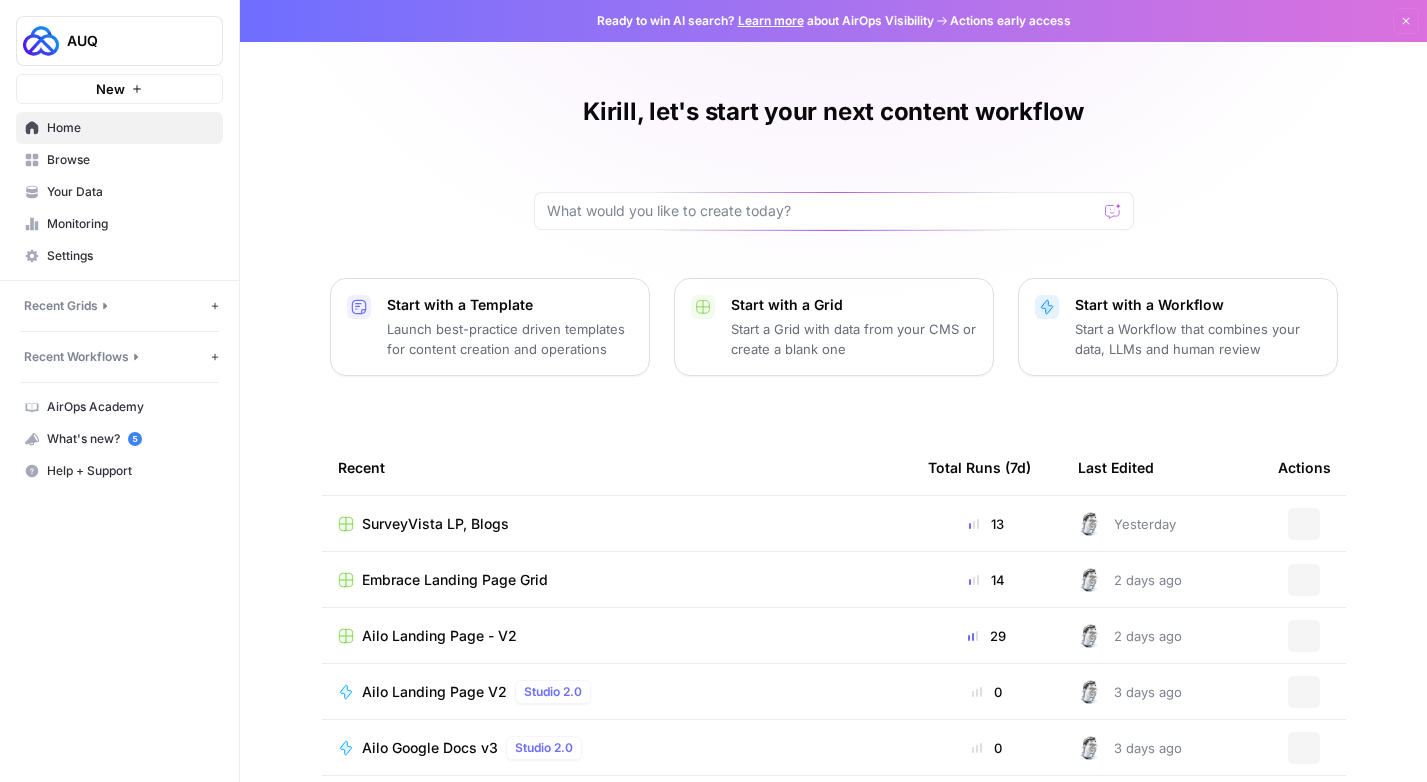scroll, scrollTop: 0, scrollLeft: 0, axis: both 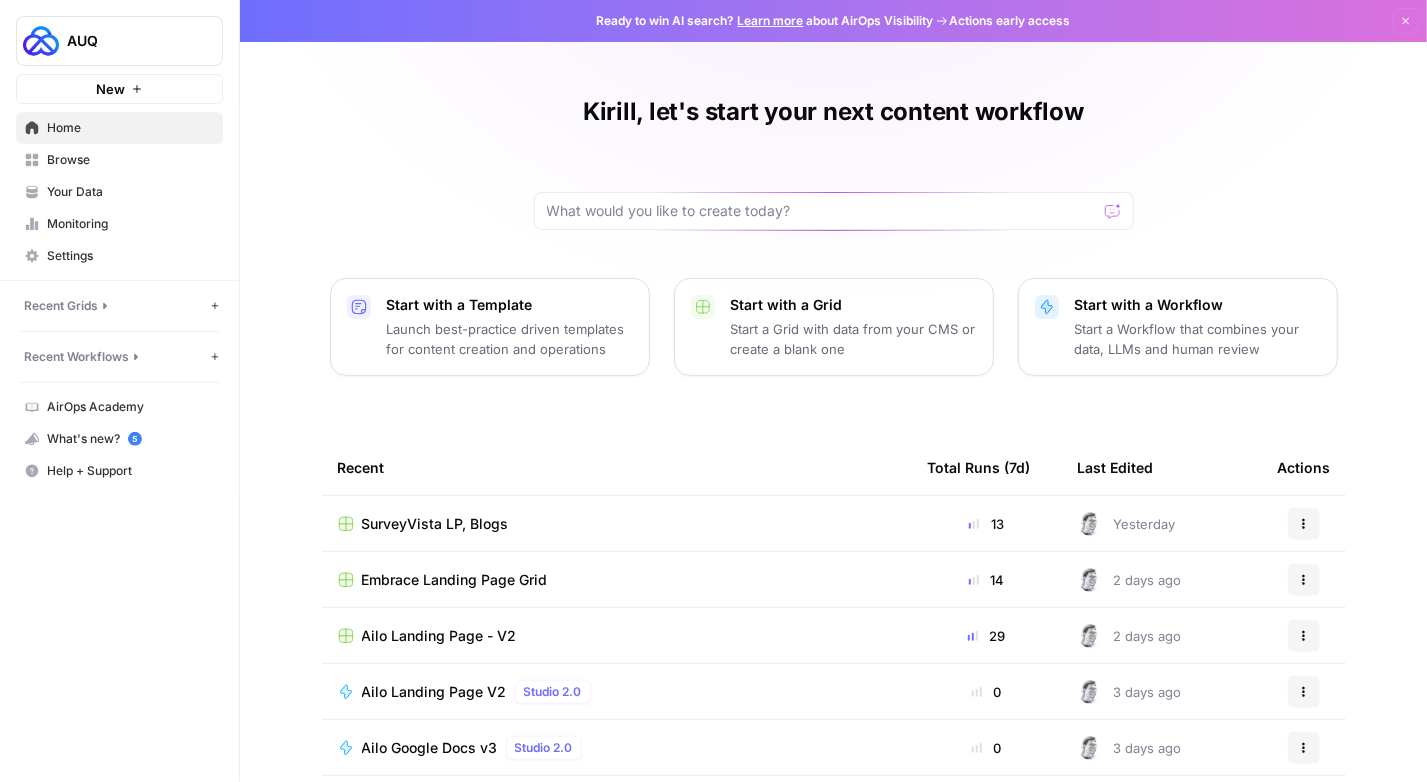click on "Browse" at bounding box center (130, 160) 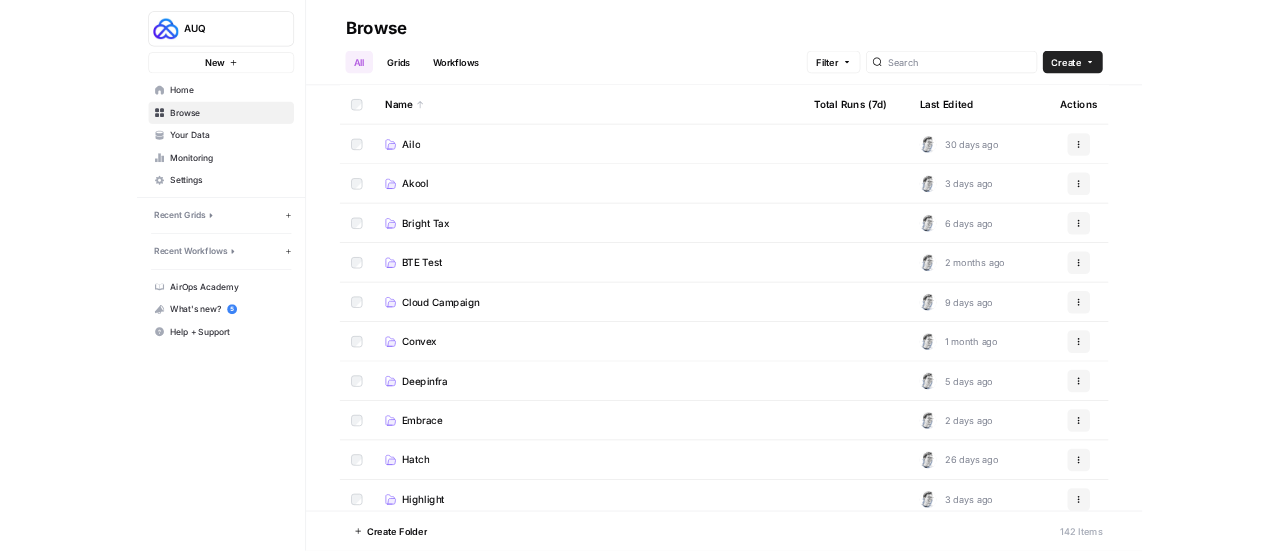 scroll, scrollTop: 308, scrollLeft: 0, axis: vertical 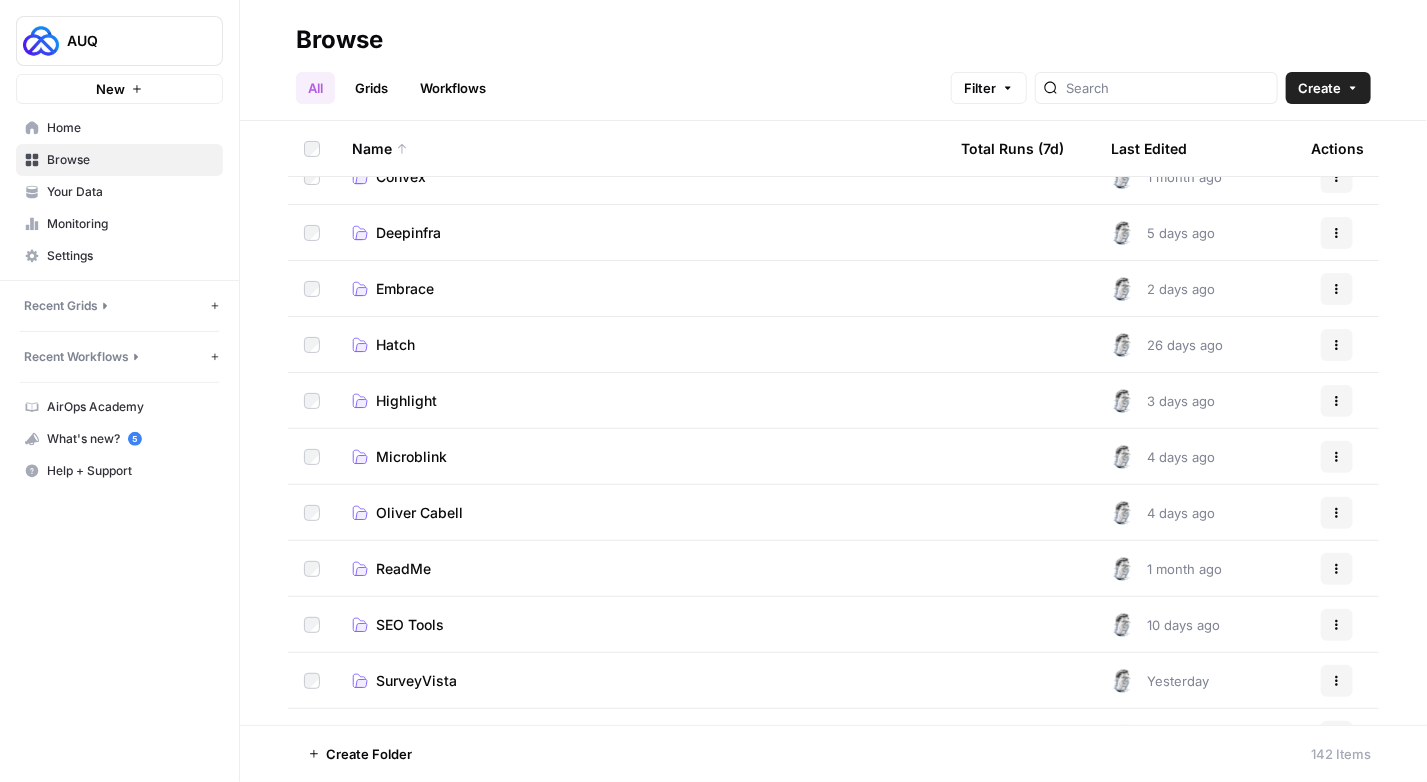 click on "Oliver Cabell" at bounding box center (419, 513) 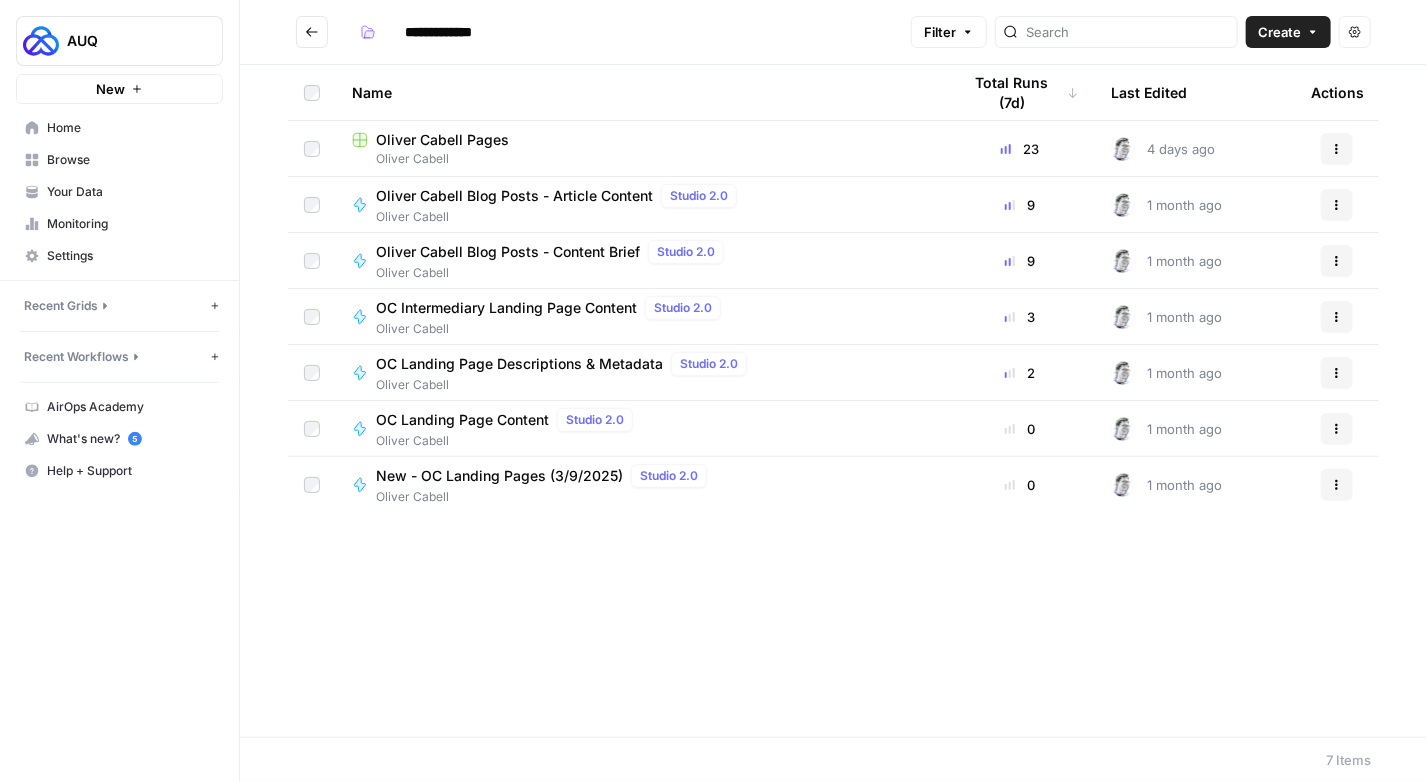 click on "Oliver Cabell Pages" at bounding box center (442, 140) 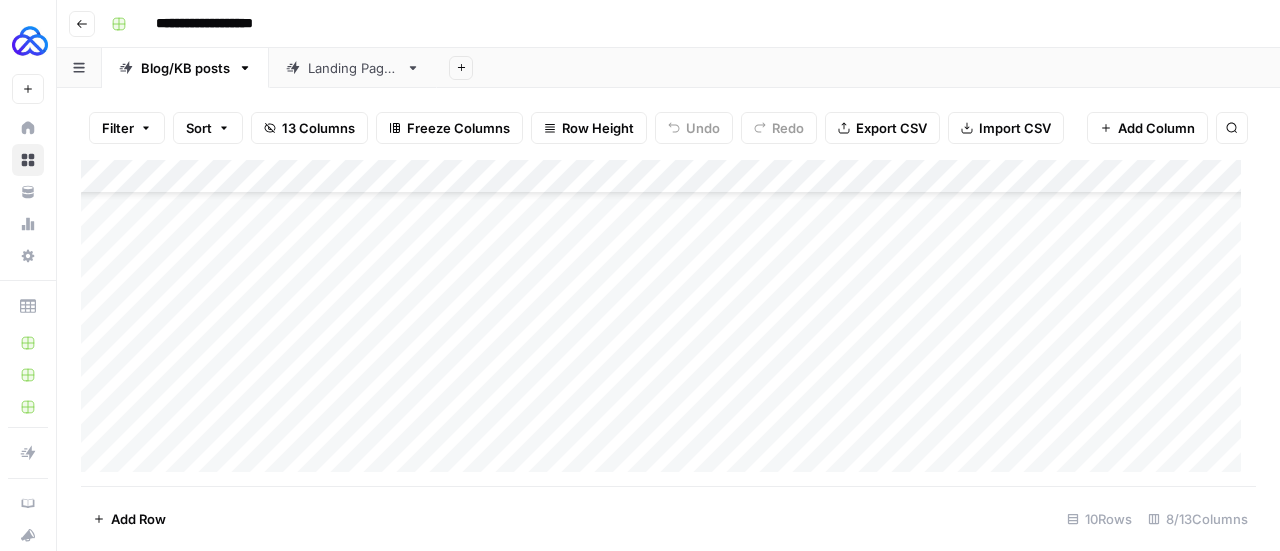 scroll, scrollTop: 94, scrollLeft: 0, axis: vertical 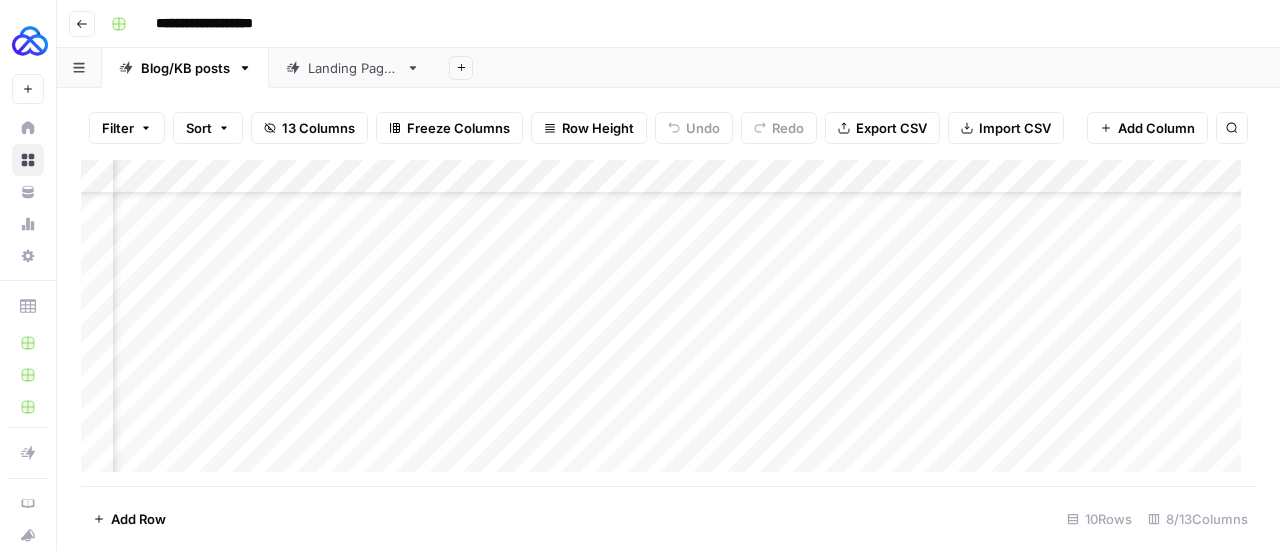 click on "Add Column" at bounding box center (668, 323) 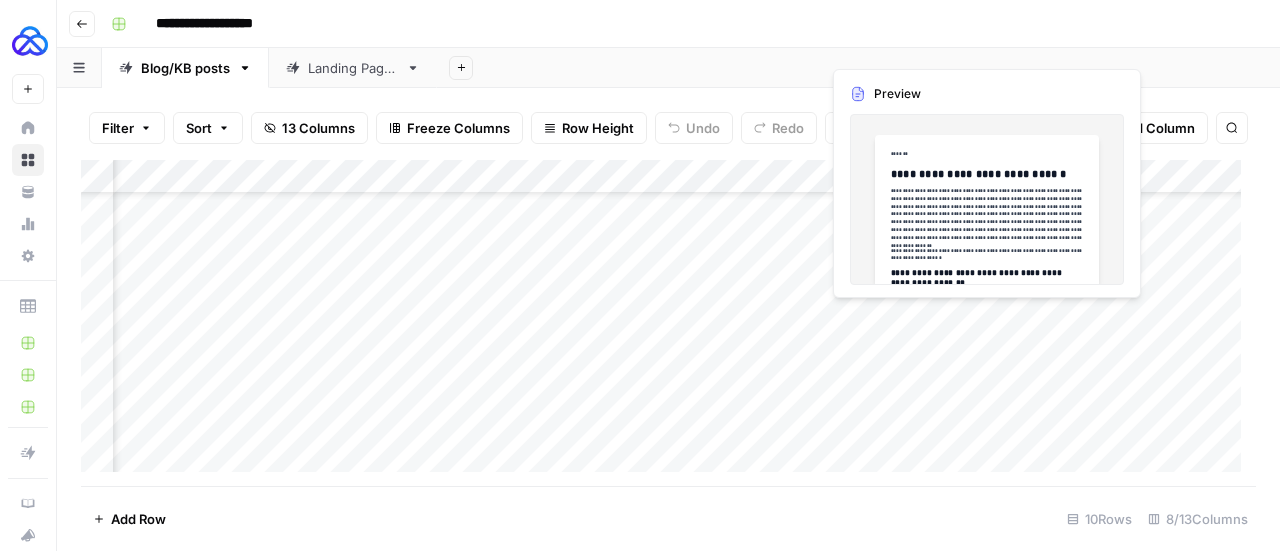 click on "Add Column" at bounding box center (668, 323) 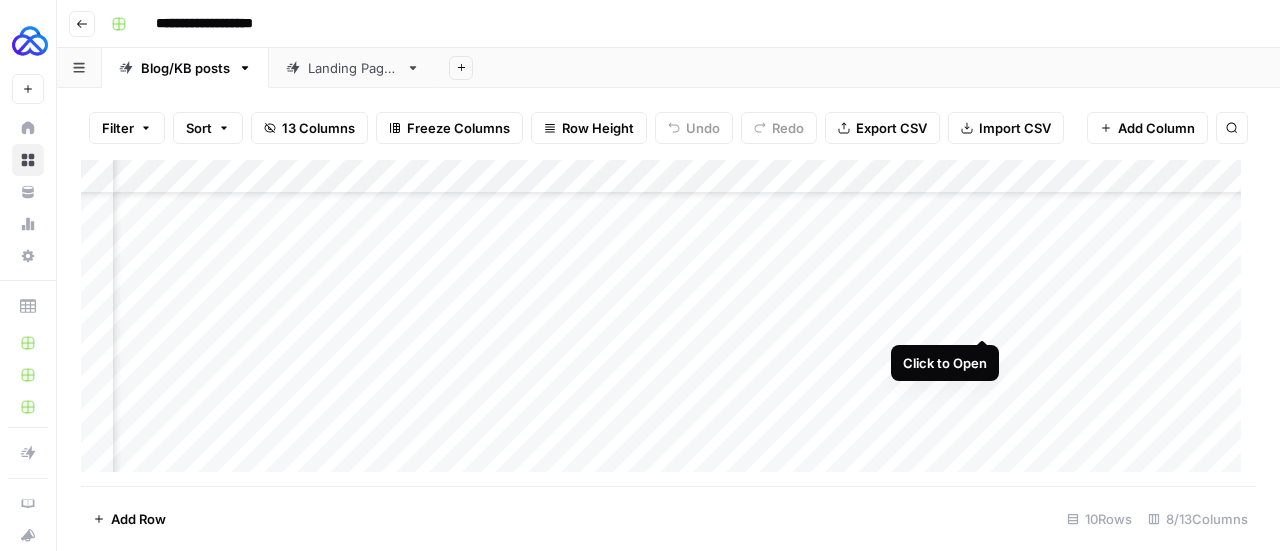 click on "Add Column" at bounding box center [668, 323] 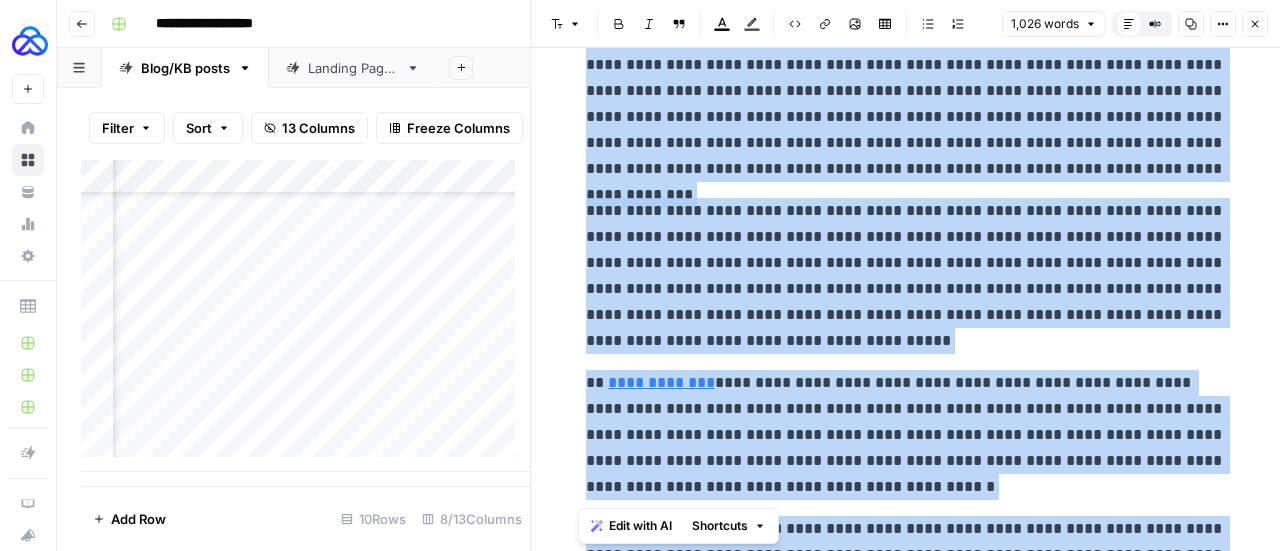 scroll, scrollTop: 3904, scrollLeft: 0, axis: vertical 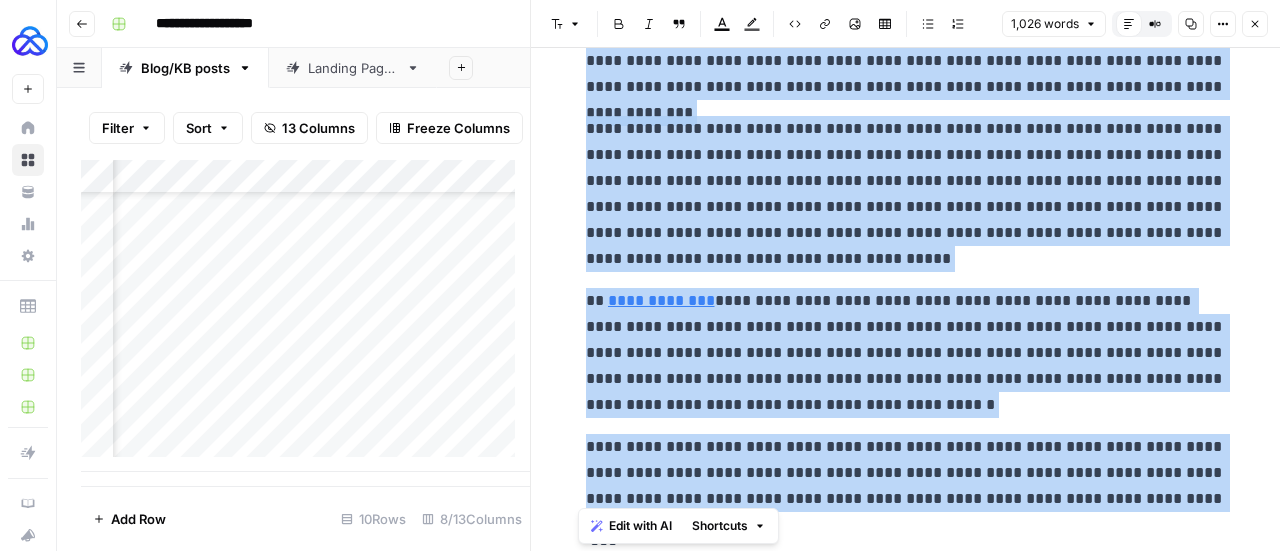 drag, startPoint x: 582, startPoint y: 175, endPoint x: 1118, endPoint y: 495, distance: 624.25635 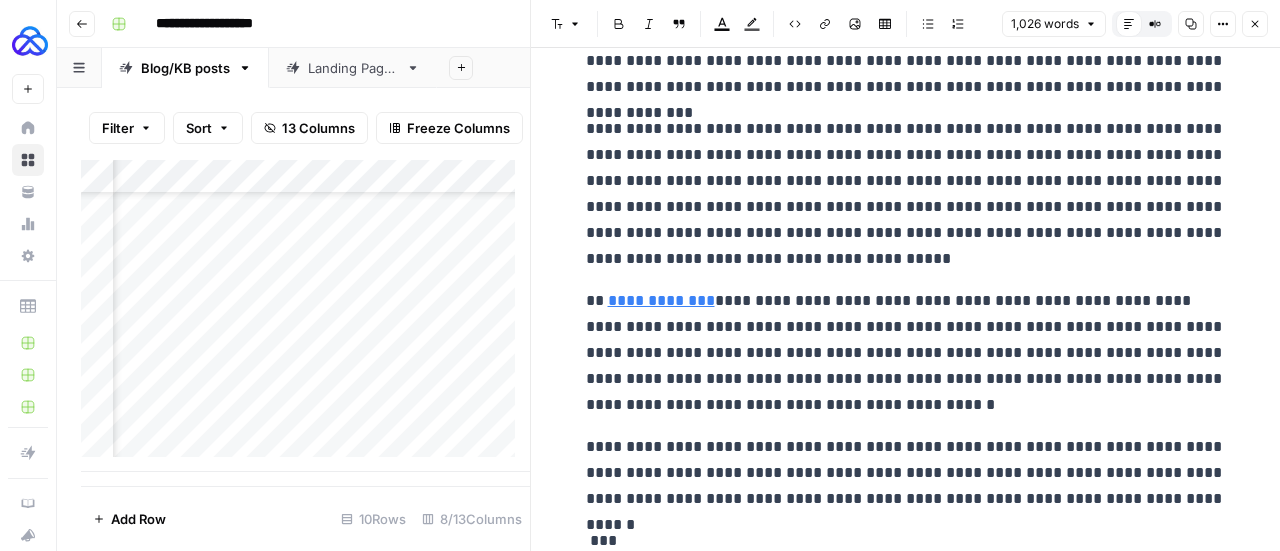 click 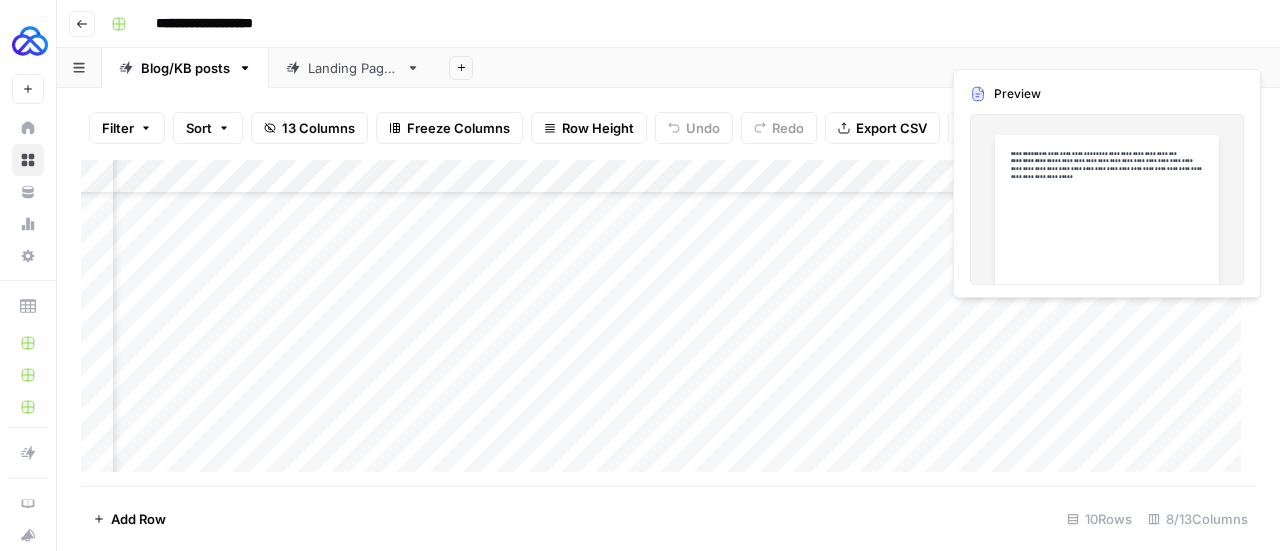 click on "Add Column" at bounding box center (668, 323) 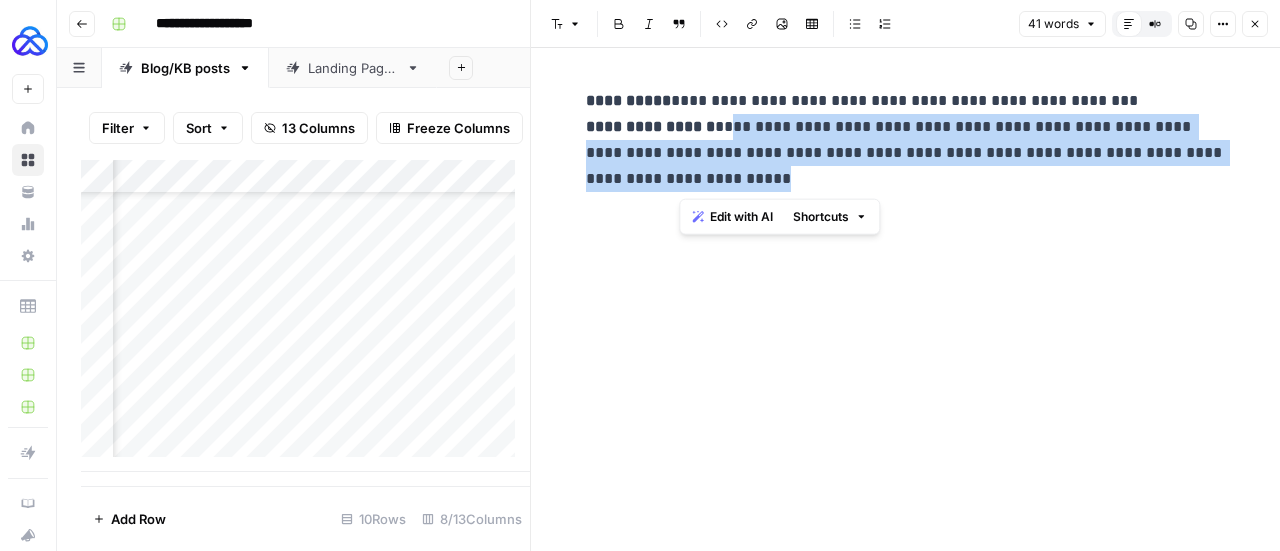 drag, startPoint x: 700, startPoint y: 184, endPoint x: 722, endPoint y: 133, distance: 55.542778 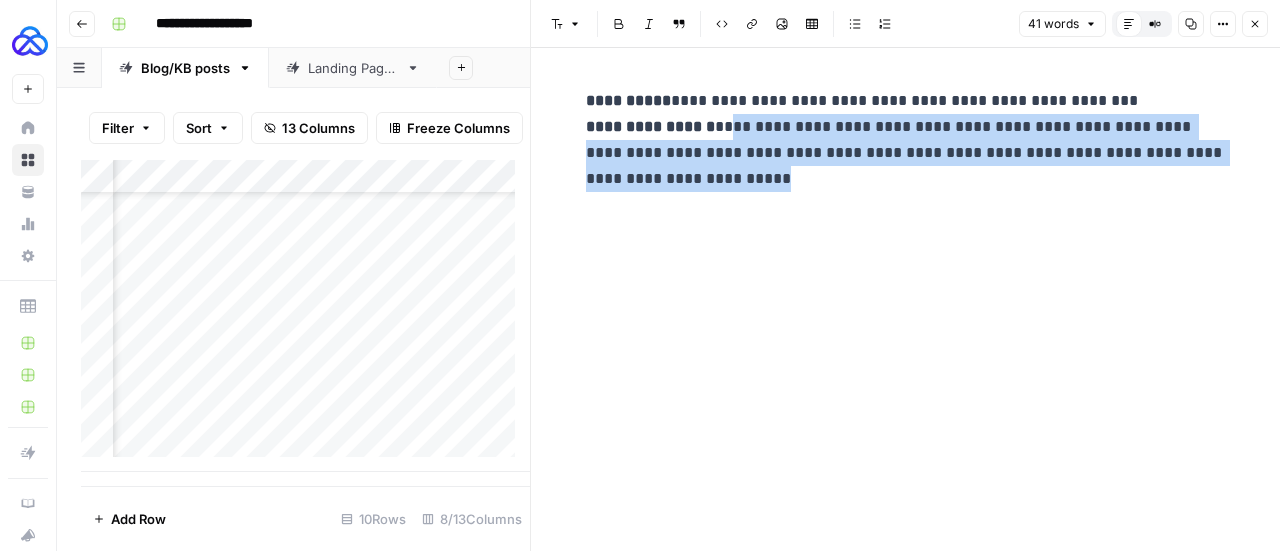 click on "Close" at bounding box center [1255, 24] 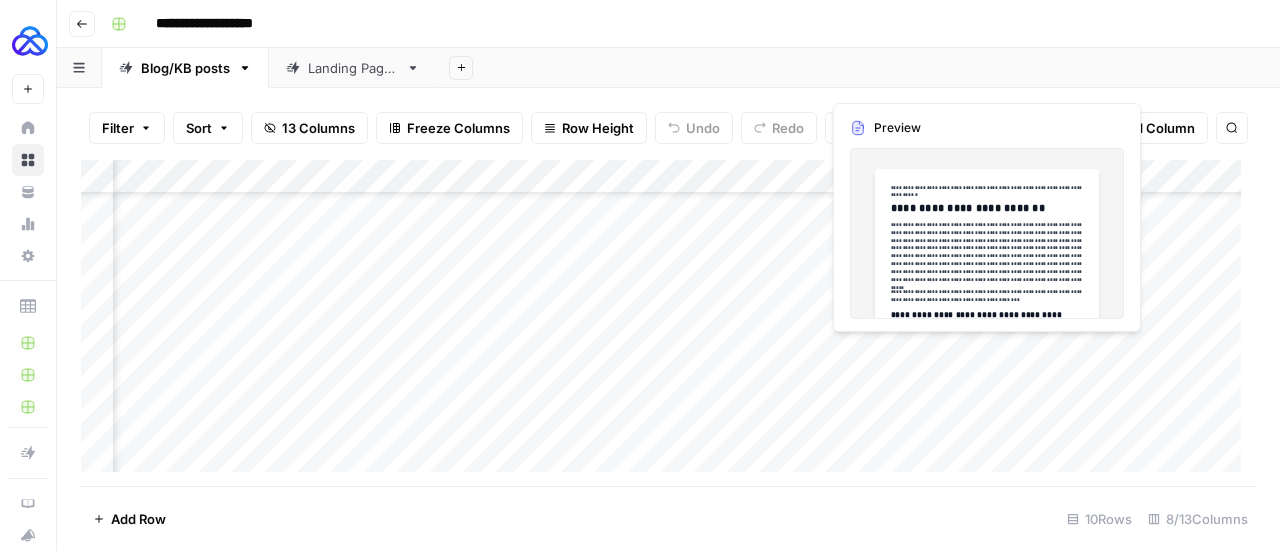 click on "Add Column" at bounding box center (668, 323) 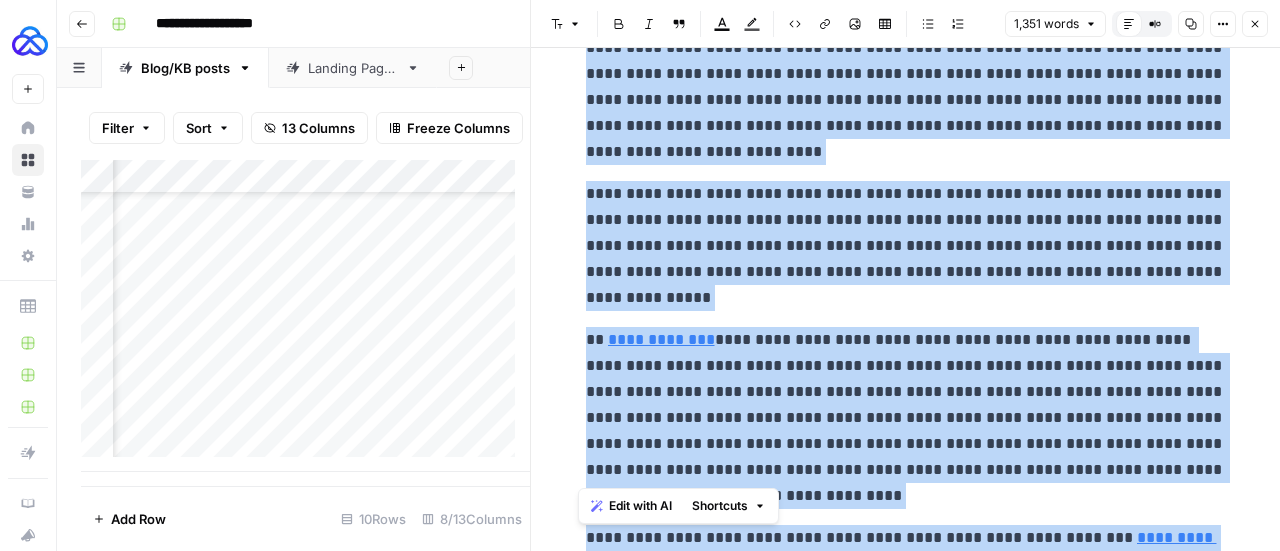 scroll, scrollTop: 7278, scrollLeft: 0, axis: vertical 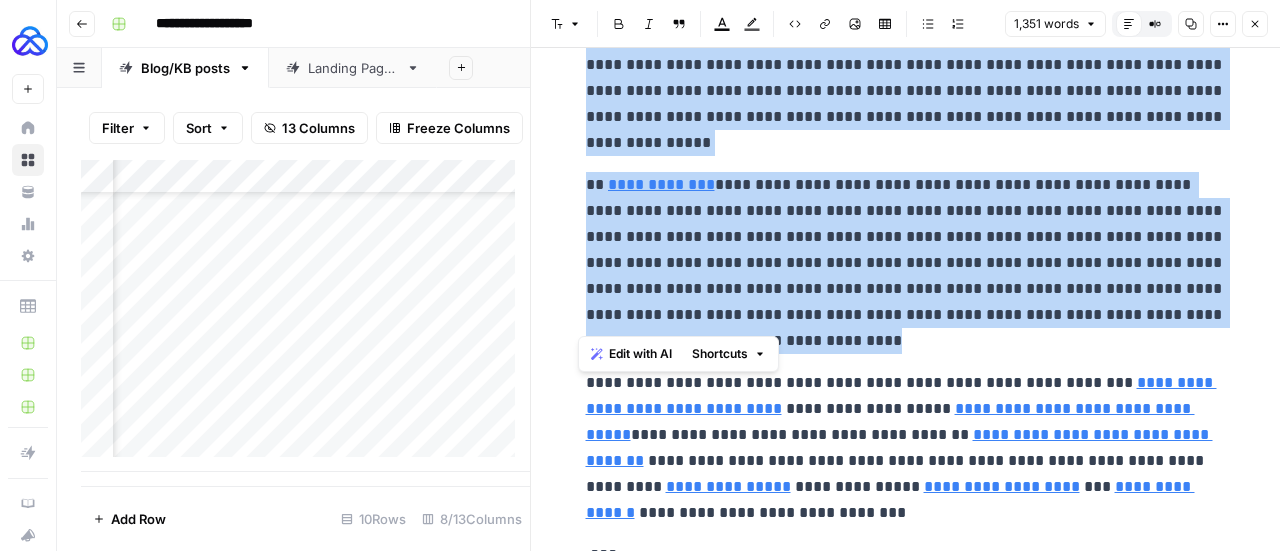 drag, startPoint x: 572, startPoint y: 227, endPoint x: 792, endPoint y: 319, distance: 238.46173 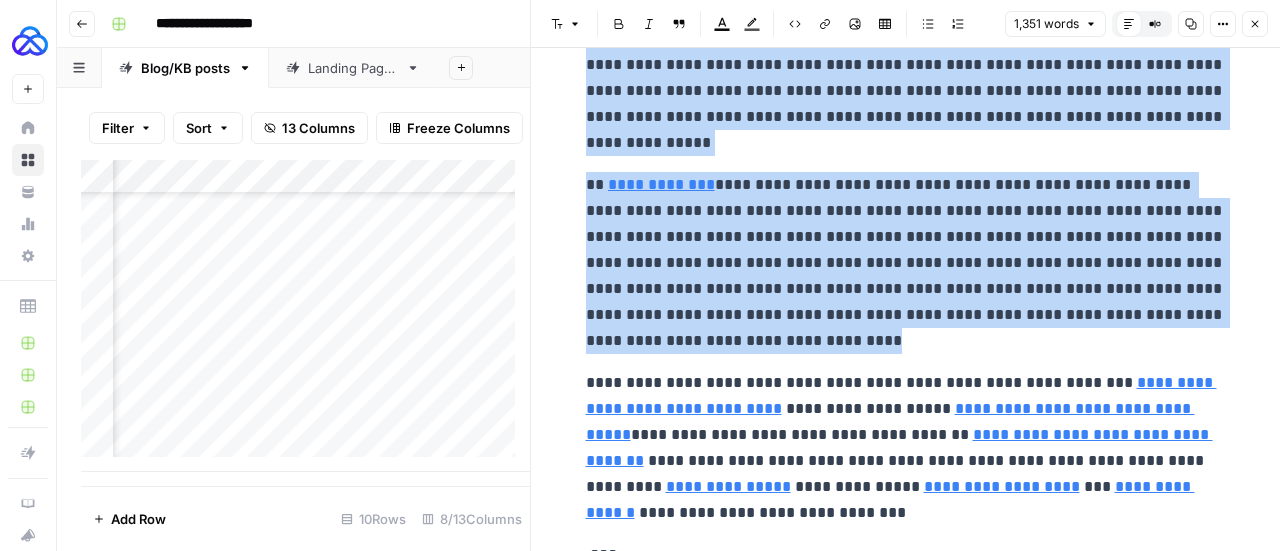 click 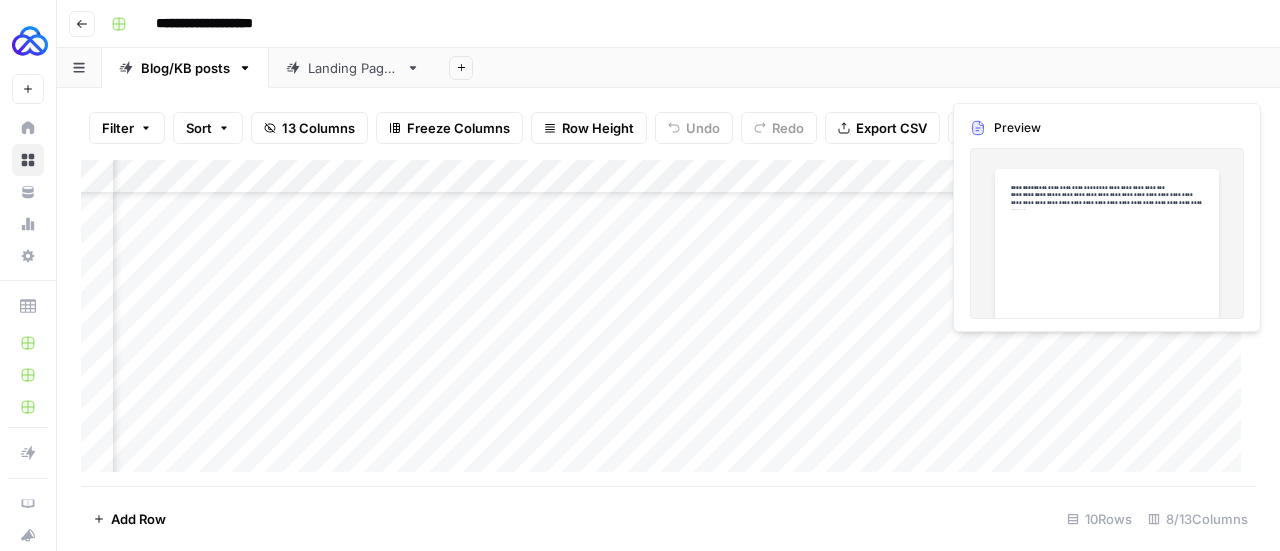 click on "Add Column" at bounding box center (668, 323) 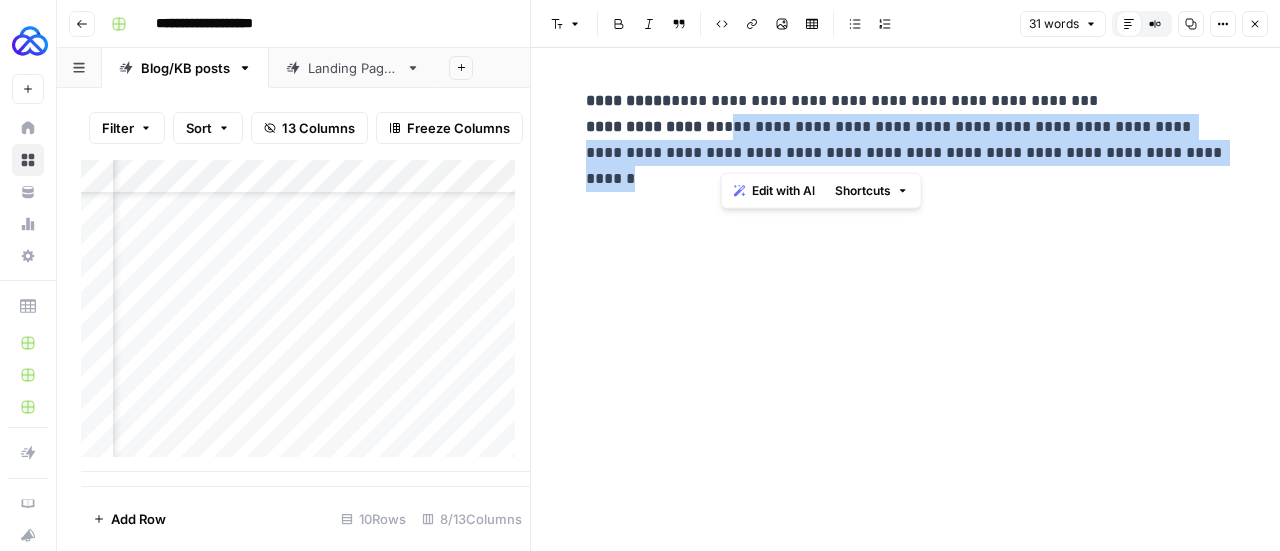 drag, startPoint x: 1152, startPoint y: 159, endPoint x: 723, endPoint y: 126, distance: 430.26736 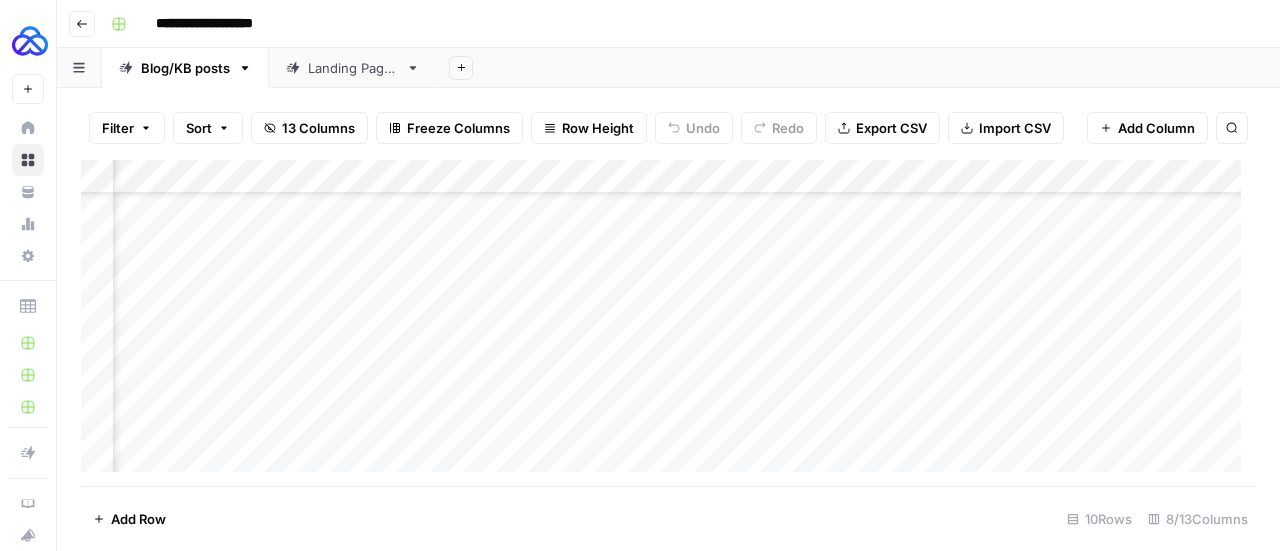 click on "Add Column" at bounding box center [668, 323] 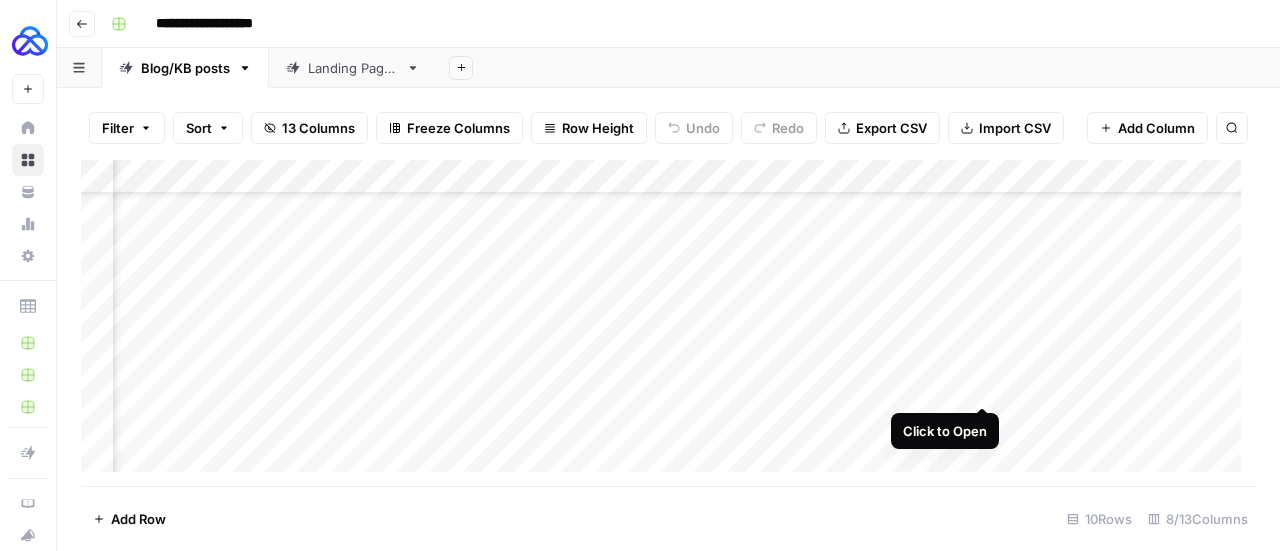 click on "Add Column" at bounding box center [668, 323] 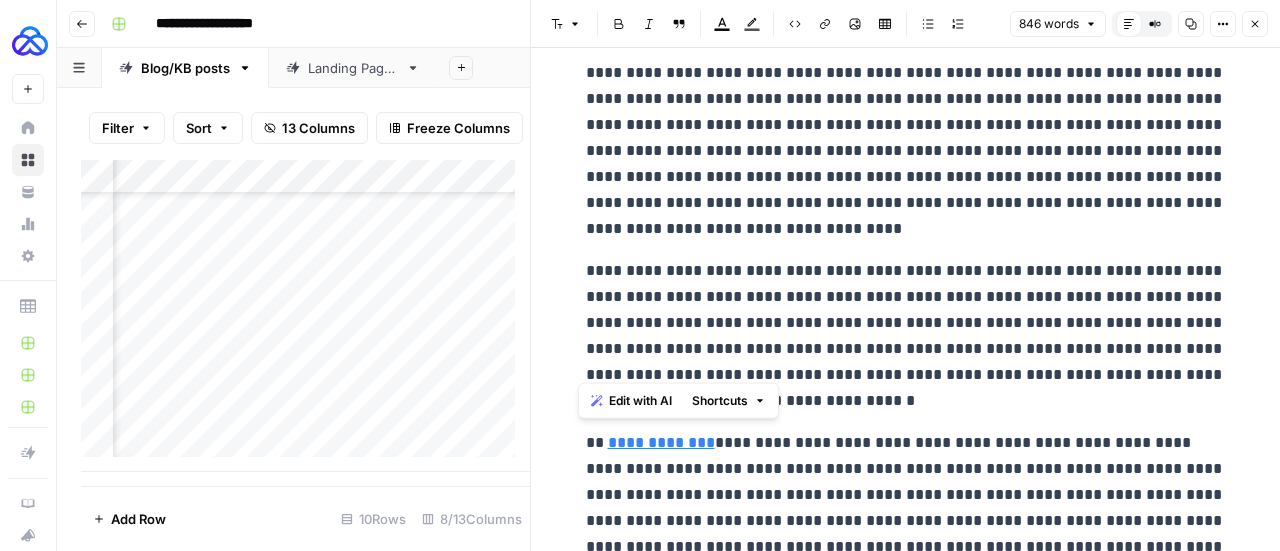 scroll, scrollTop: 3289, scrollLeft: 0, axis: vertical 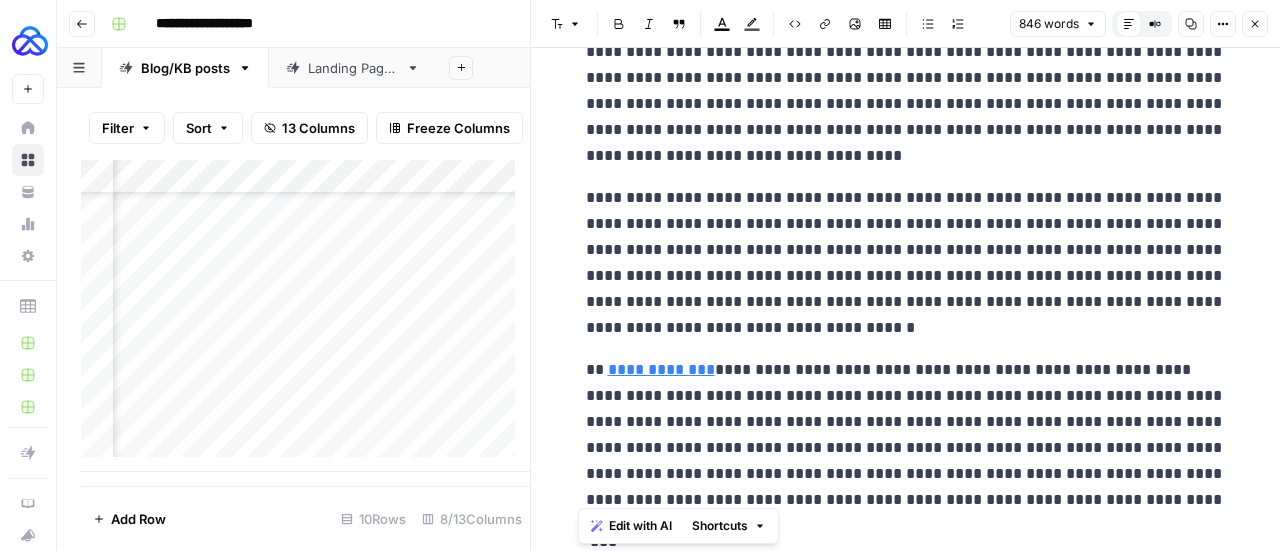 drag, startPoint x: 577, startPoint y: 172, endPoint x: 1158, endPoint y: 502, distance: 668.17737 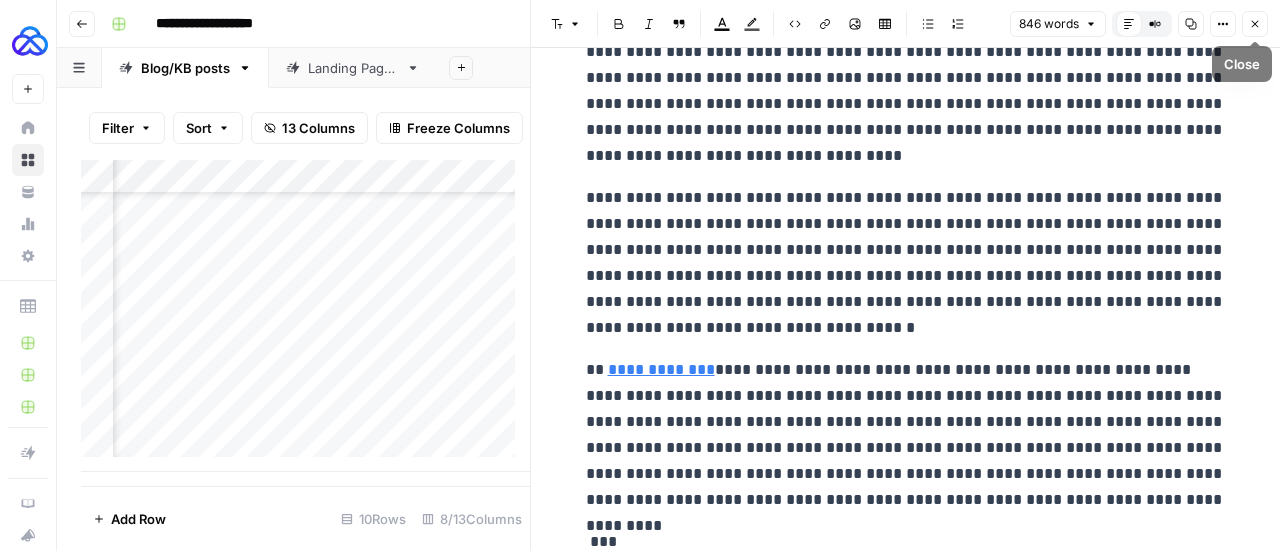 click 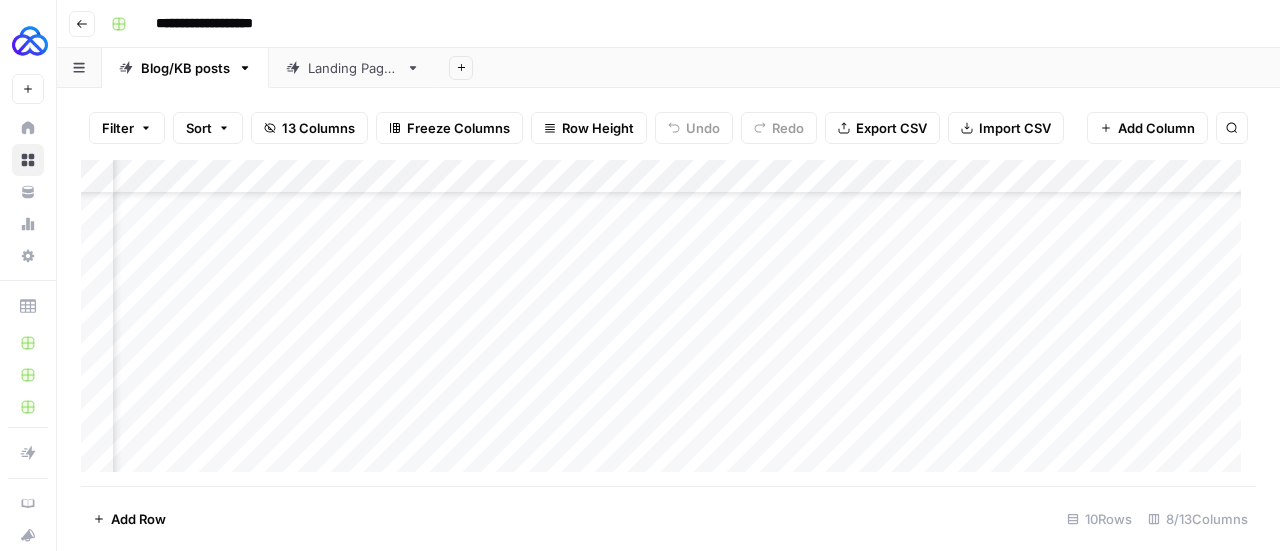 click on "Add Column" at bounding box center [668, 323] 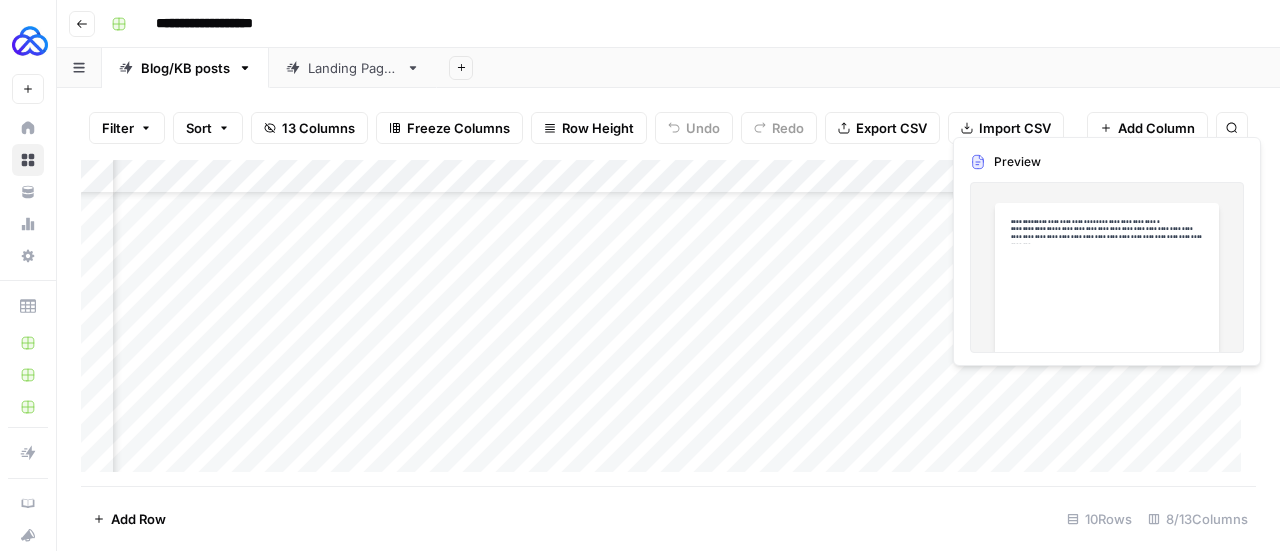click on "Add Column" at bounding box center [668, 323] 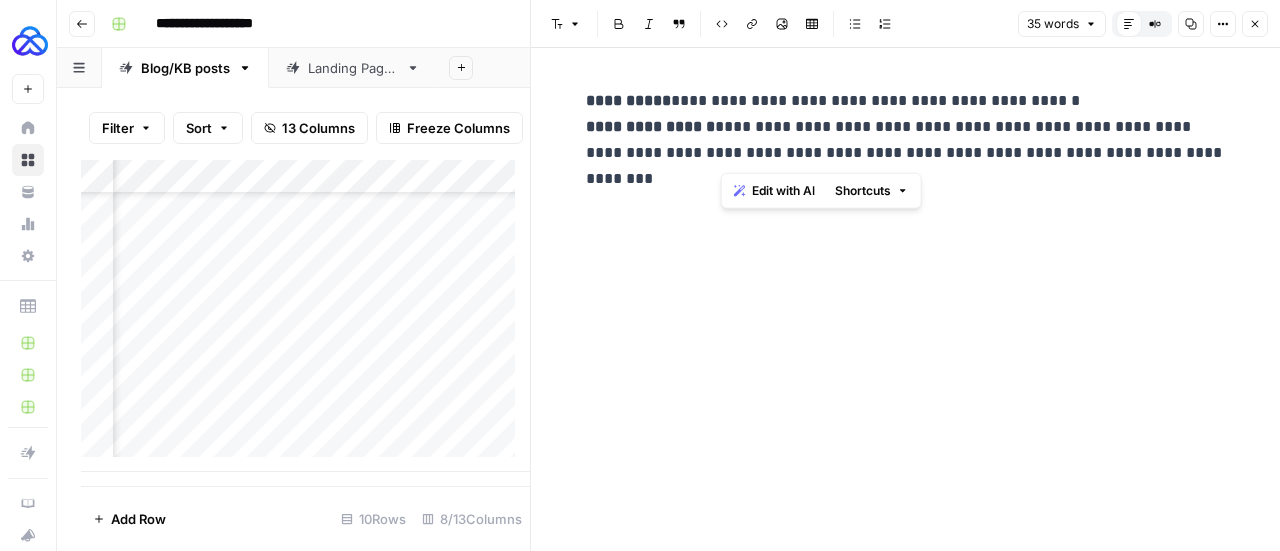 drag, startPoint x: 721, startPoint y: 129, endPoint x: 1183, endPoint y: 151, distance: 462.5235 